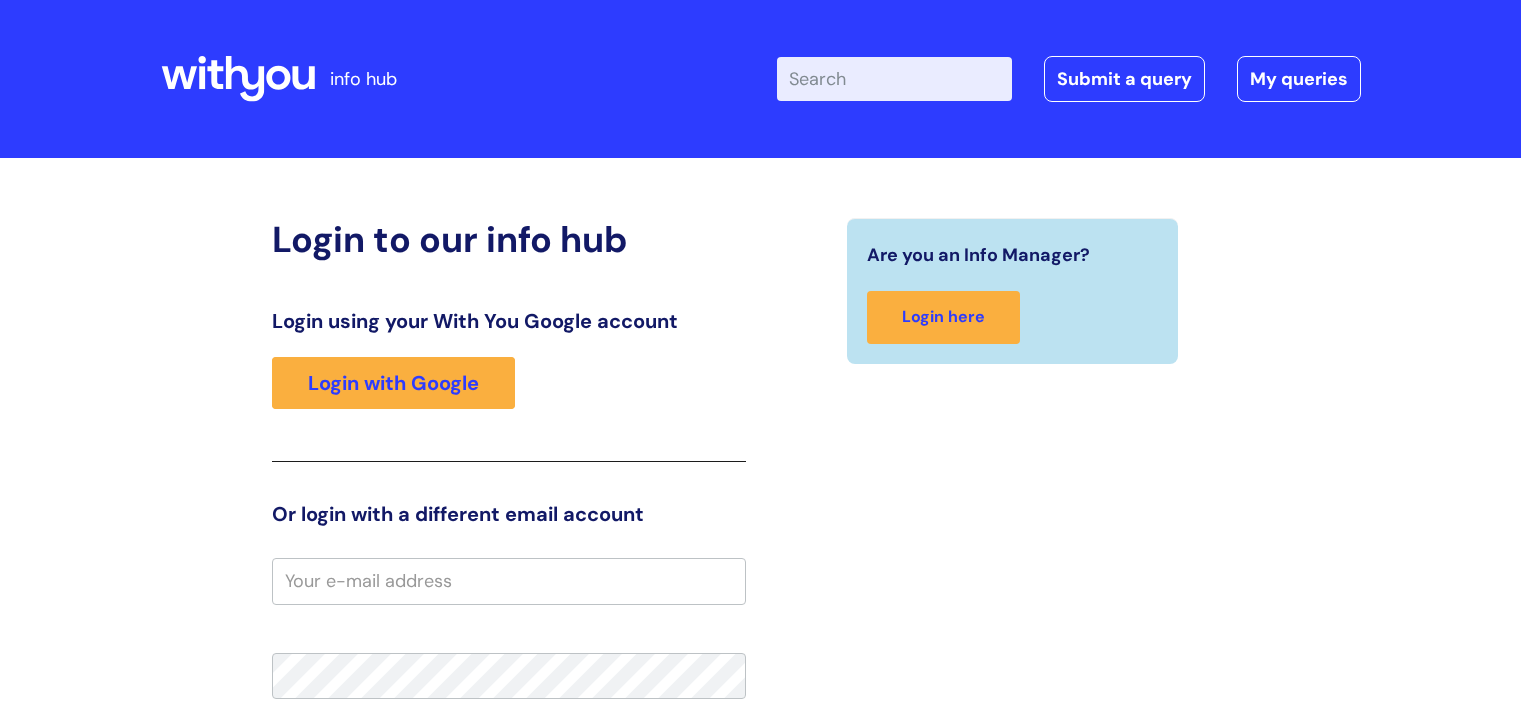 scroll, scrollTop: 0, scrollLeft: 0, axis: both 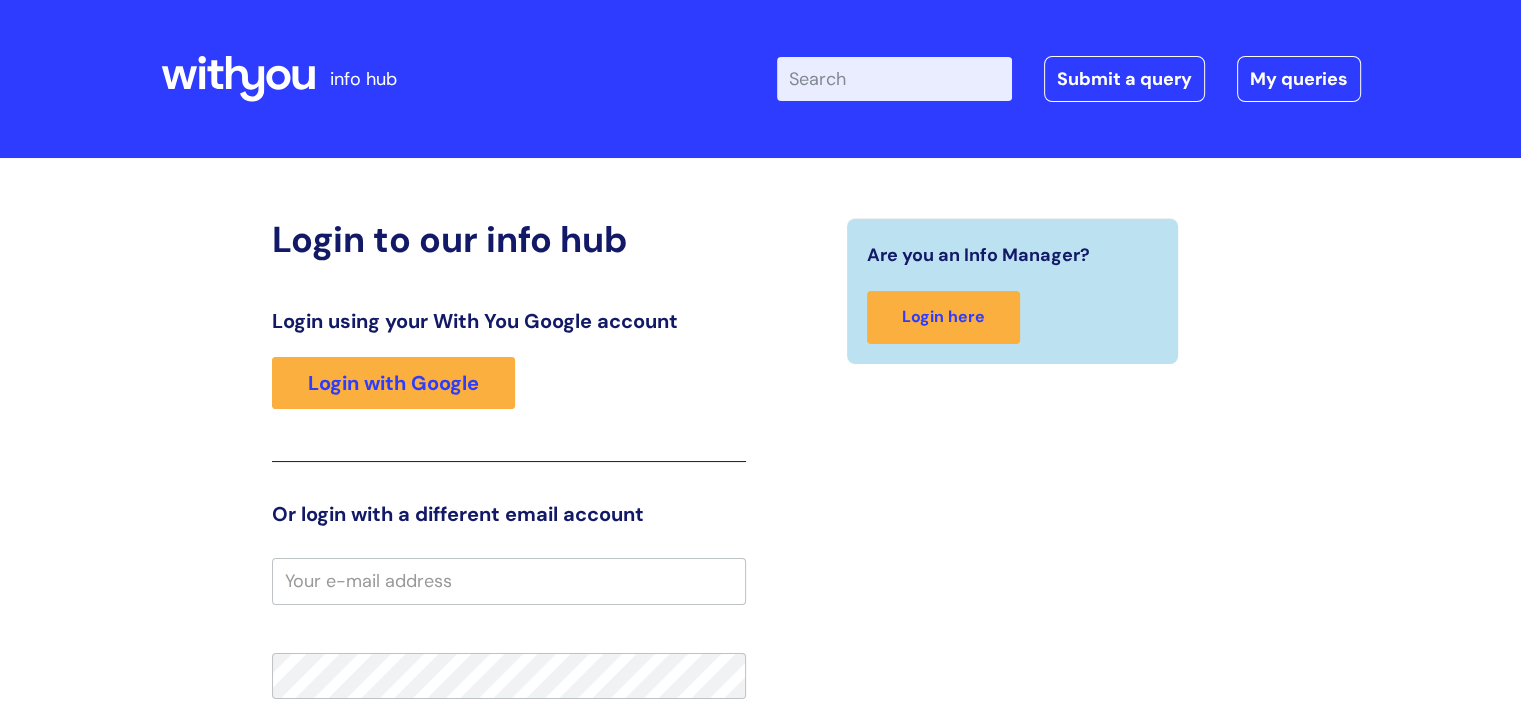 click on "Enter your search term here..." at bounding box center [894, 79] 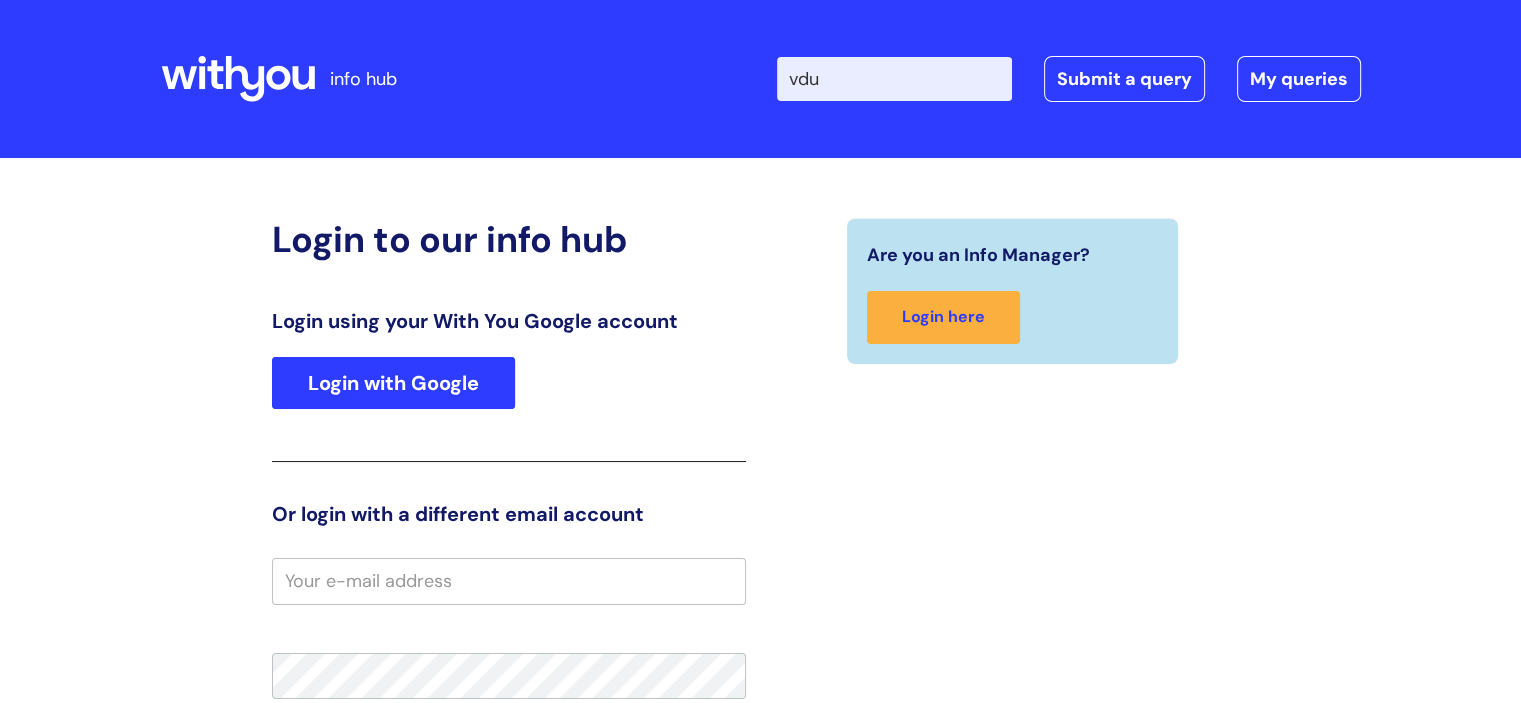 type on "vdu" 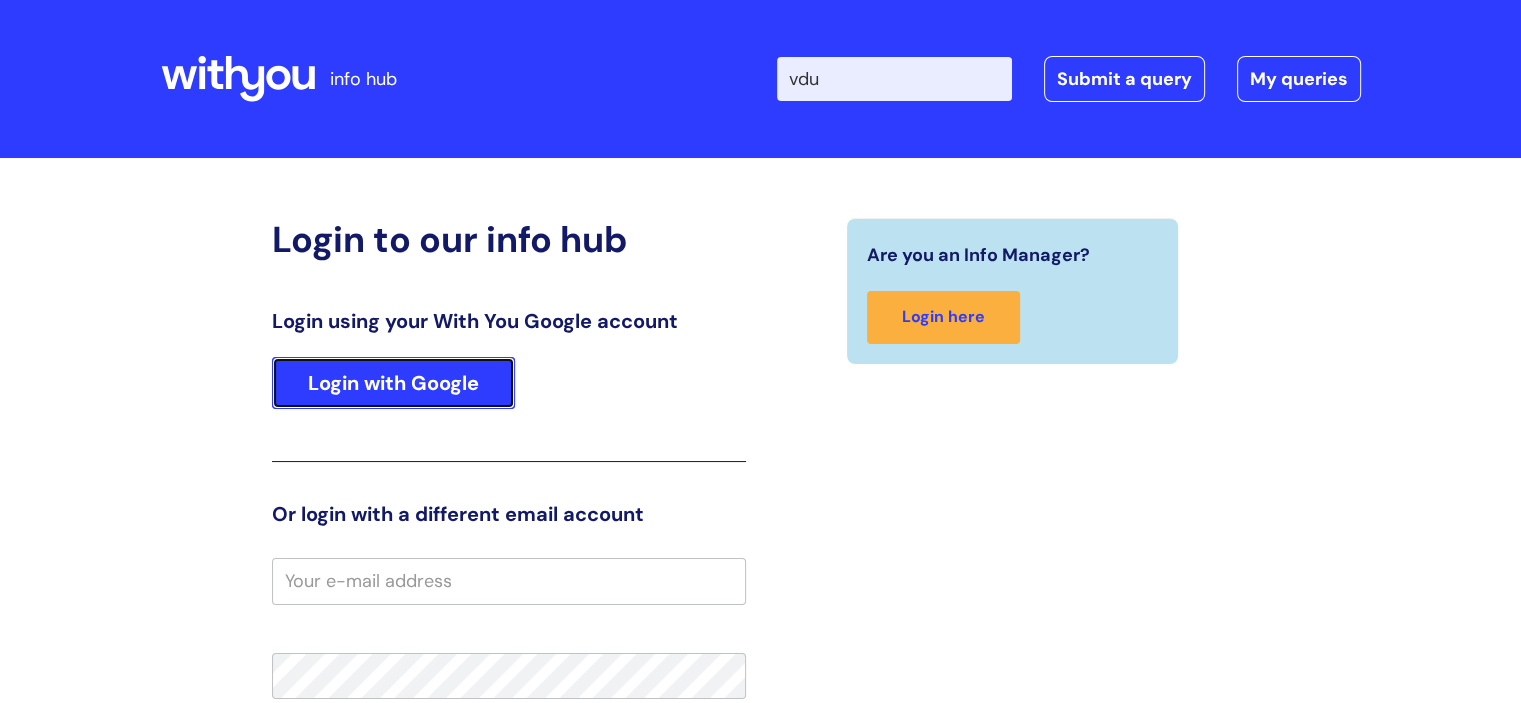 click on "Login with Google" at bounding box center [393, 383] 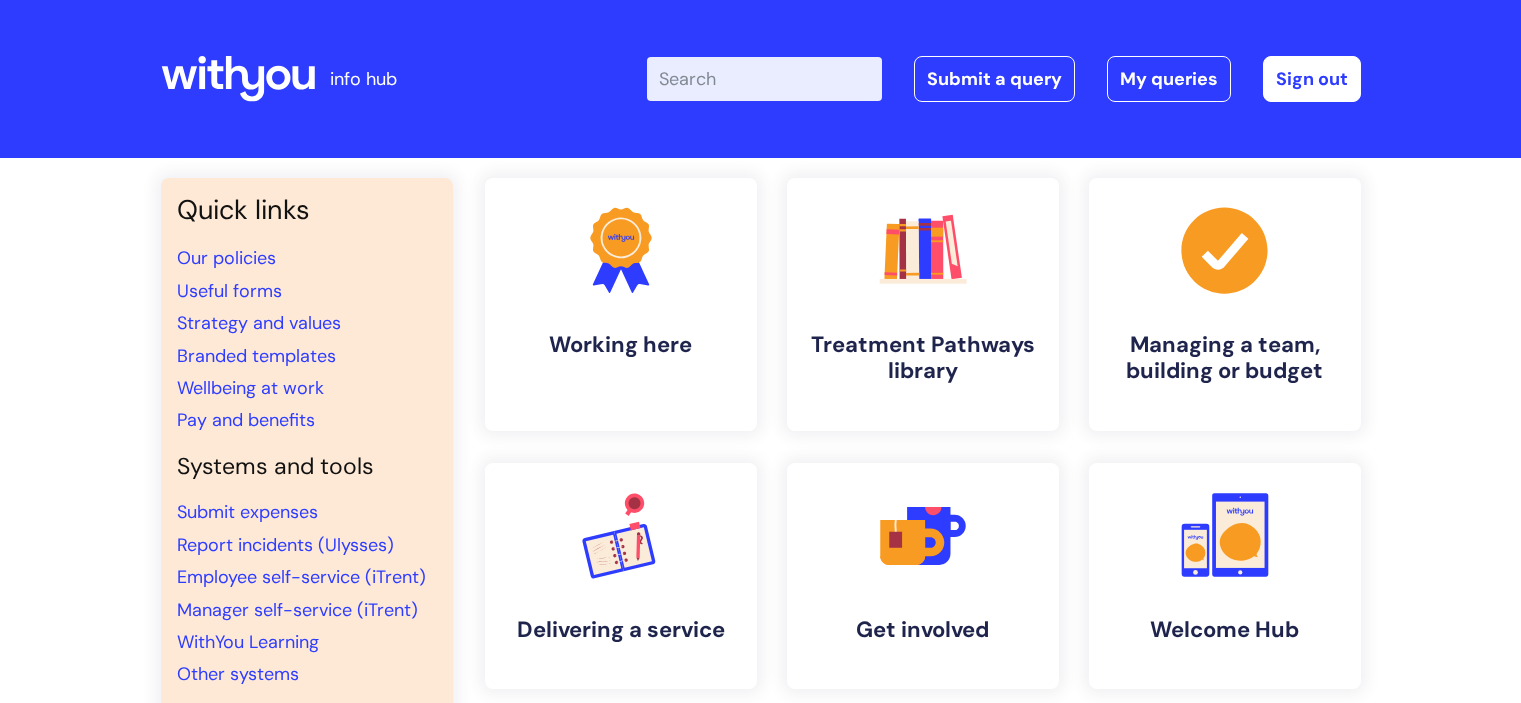 scroll, scrollTop: 0, scrollLeft: 0, axis: both 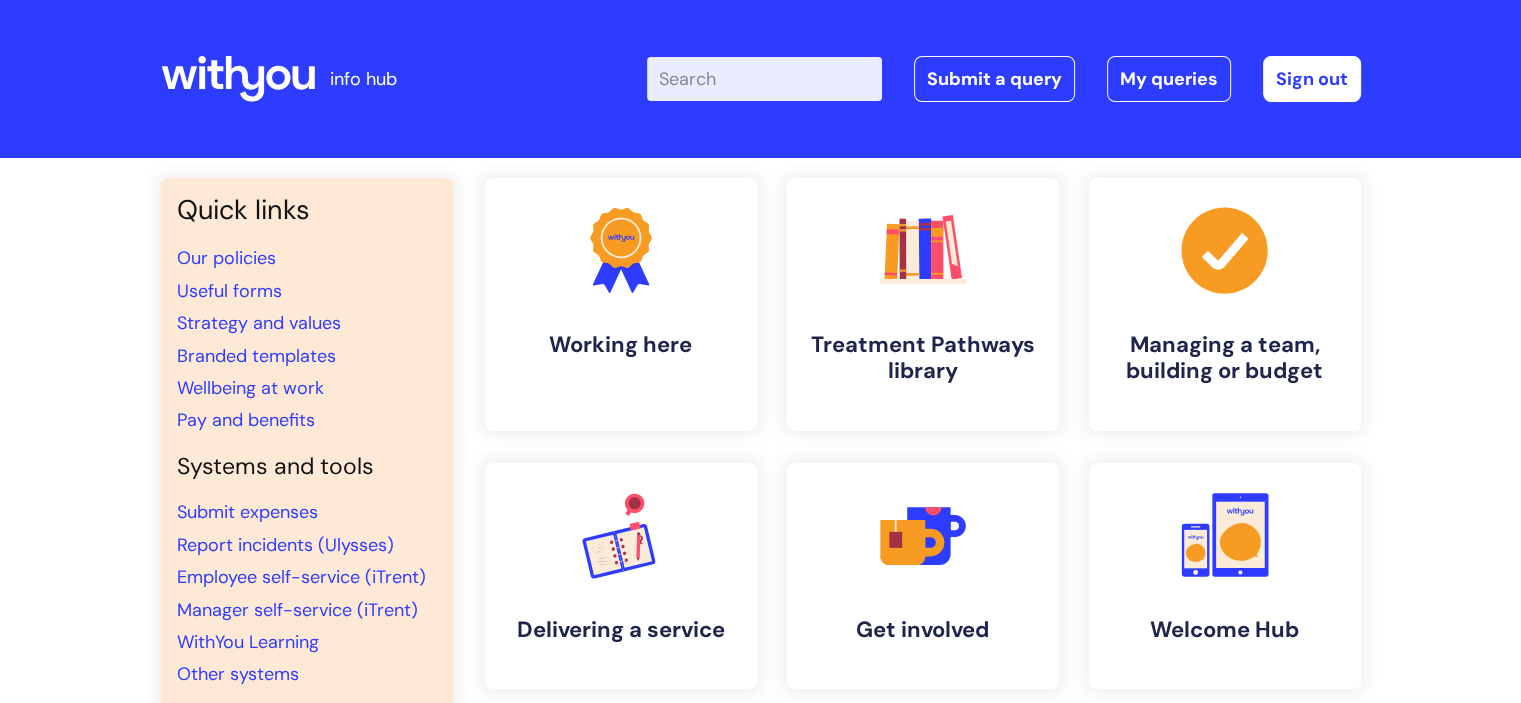 click on "Enter your search term here..." at bounding box center [764, 79] 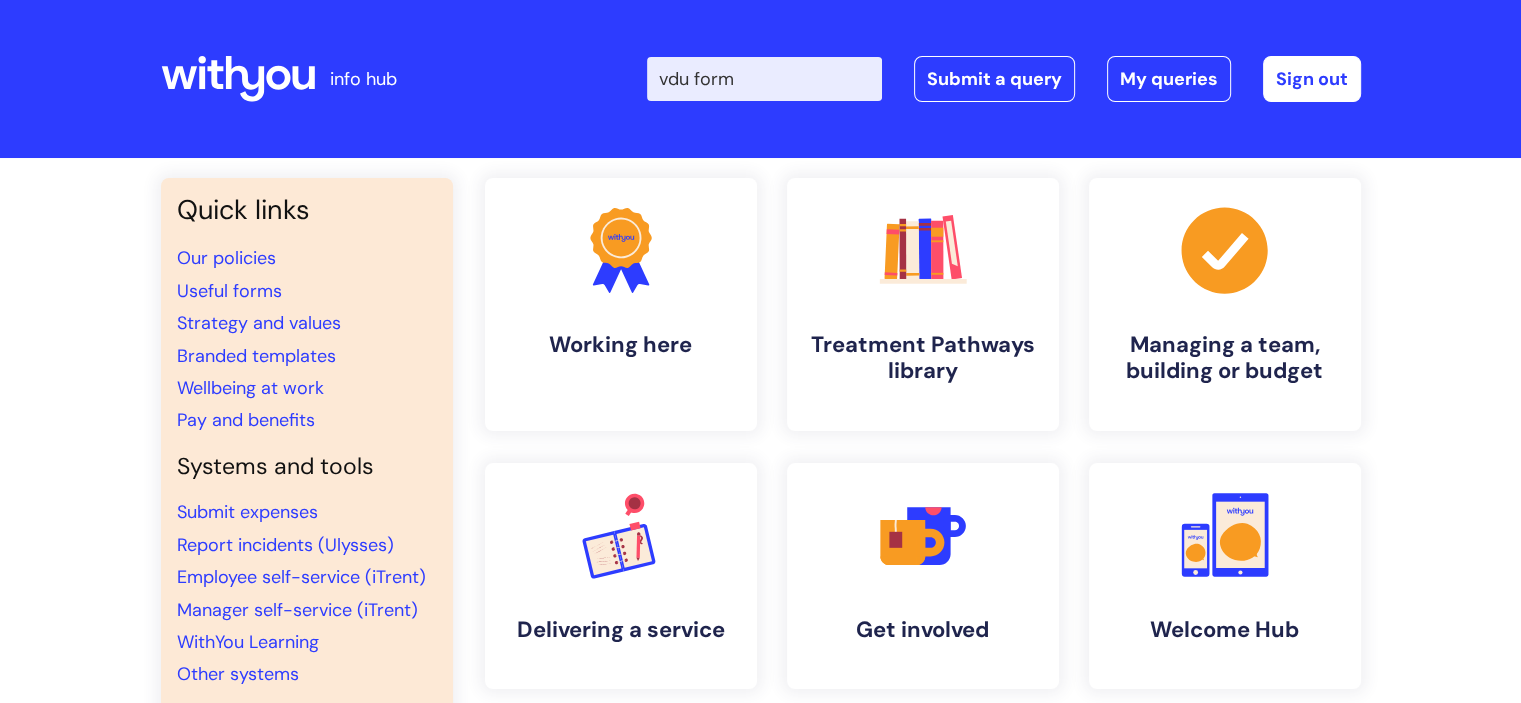 type on "vdu form" 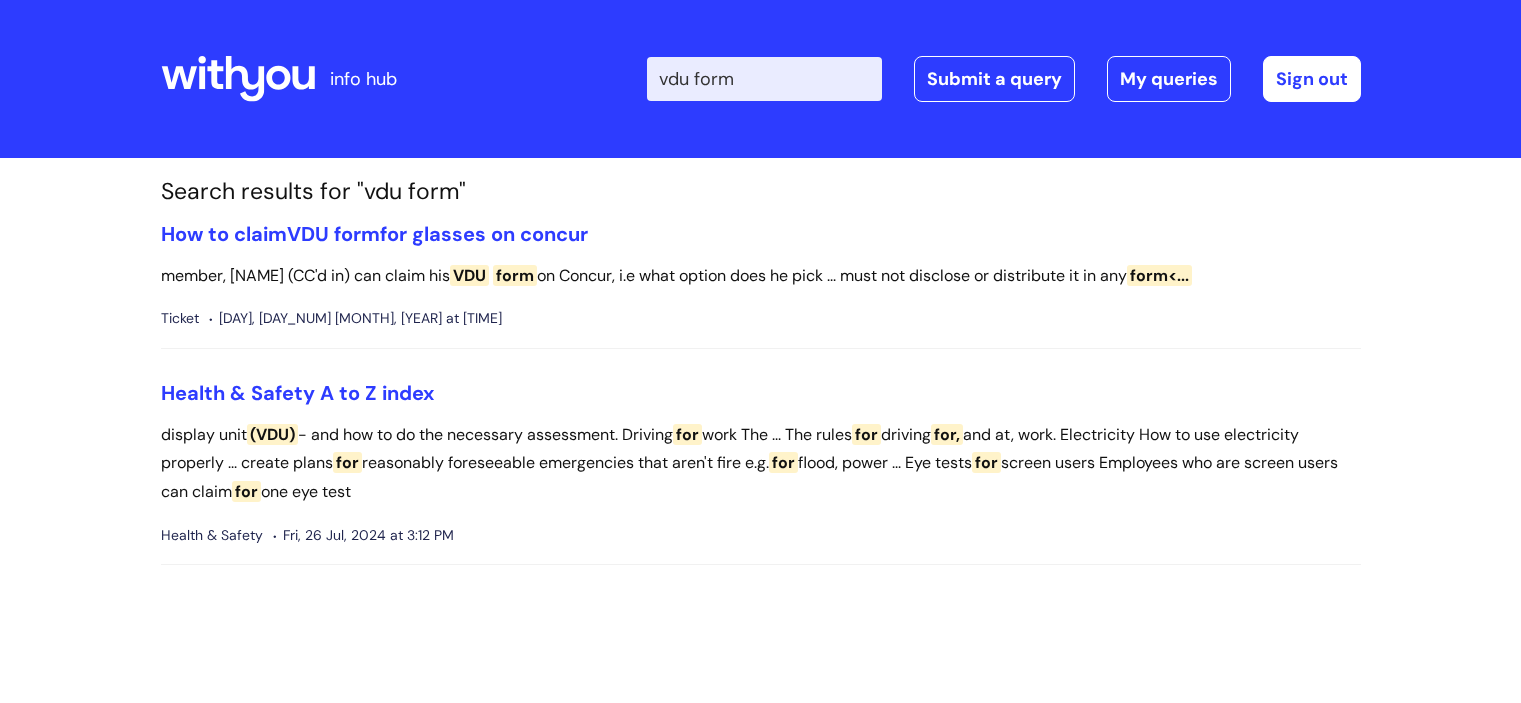 scroll, scrollTop: 0, scrollLeft: 0, axis: both 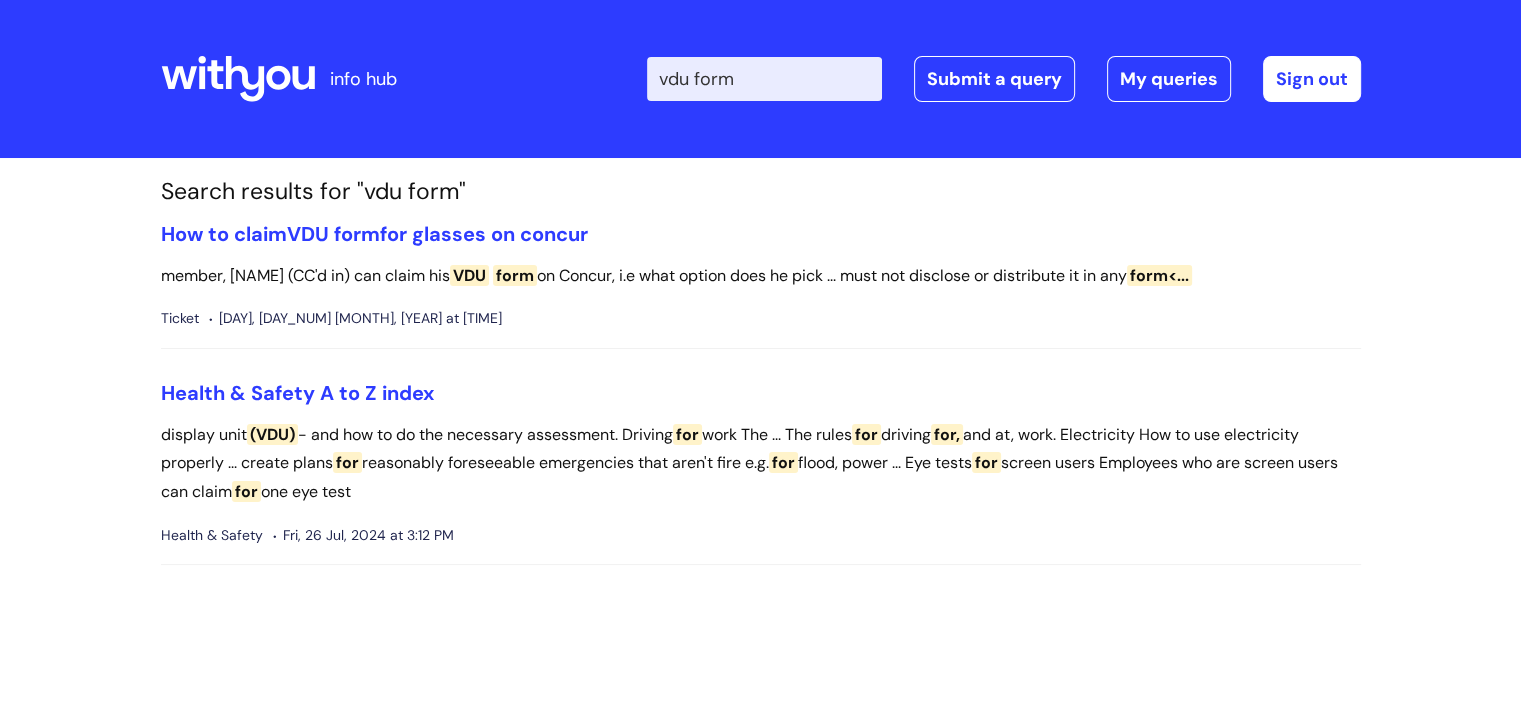 click on "display unit  (VDU)  - and how to do the necessary assessment.  Driving  for  work  The ... The rules  for  driving  for,  and at, work.  Electricity  How to use electricity properly ... create plans  for  reasonably foreseeable emergencies that aren't fire e.g.  for  flood, power ... Eye tests  for  screen users  Employees who are screen users can claim  for  one eye test" at bounding box center (761, 464) 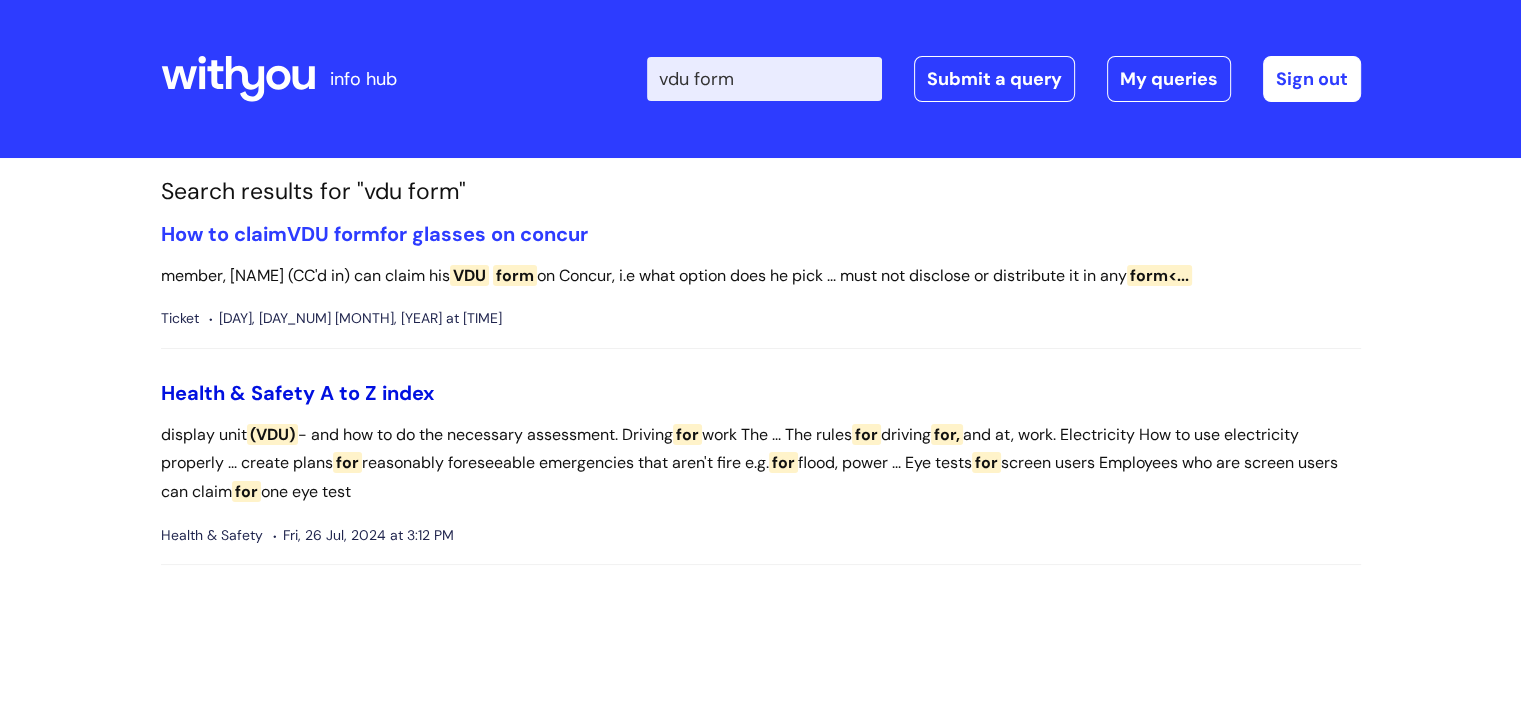 click on "Health & Safety A to Z index" at bounding box center [297, 393] 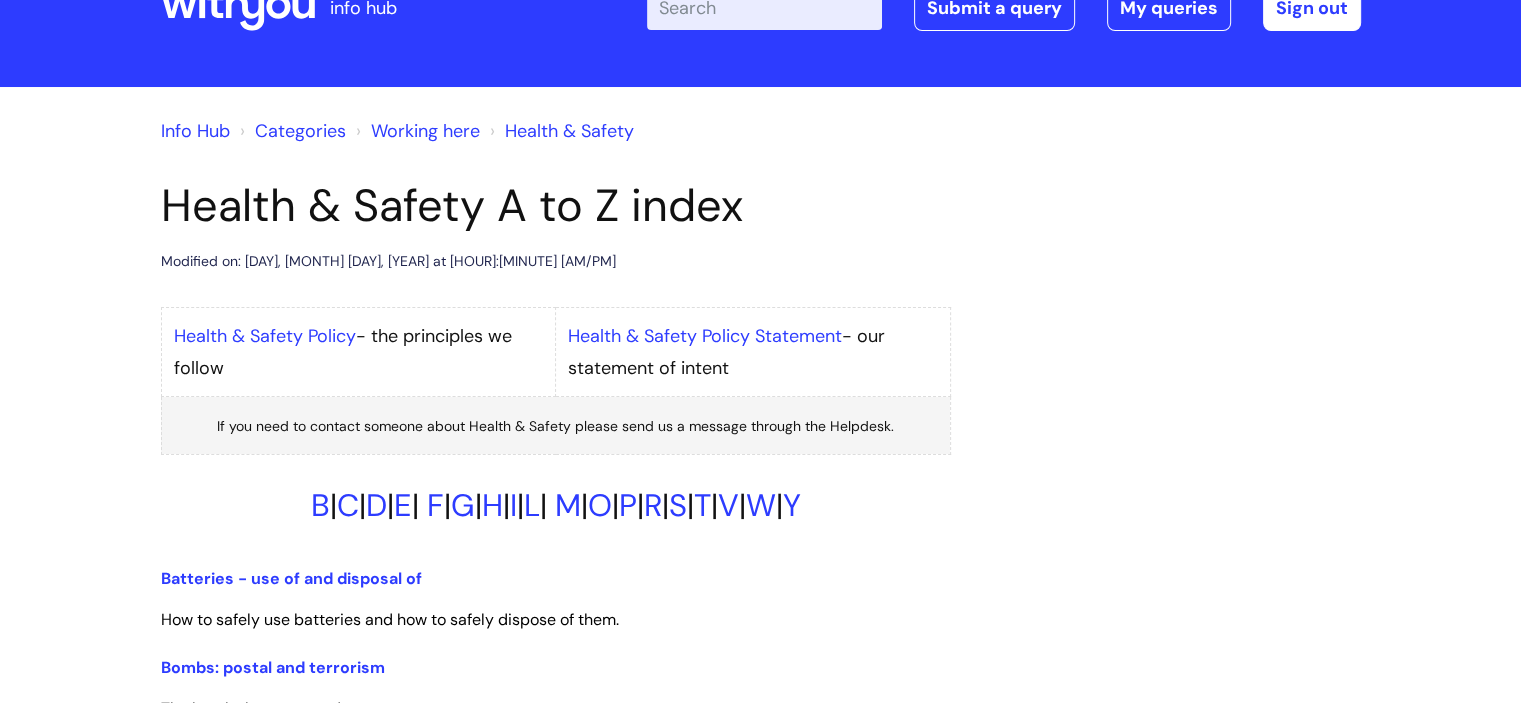 scroll, scrollTop: 0, scrollLeft: 0, axis: both 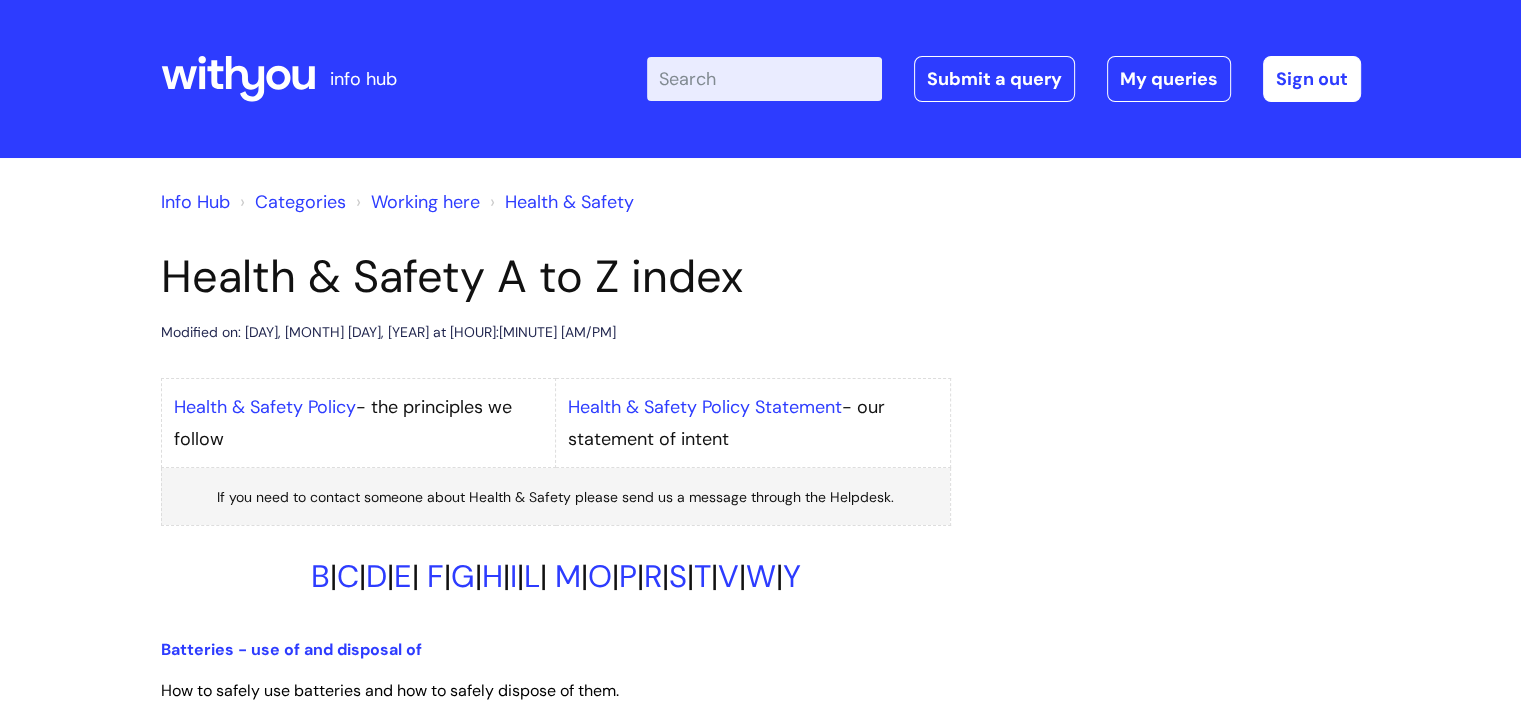 click on "Enter your search term here..." at bounding box center [764, 79] 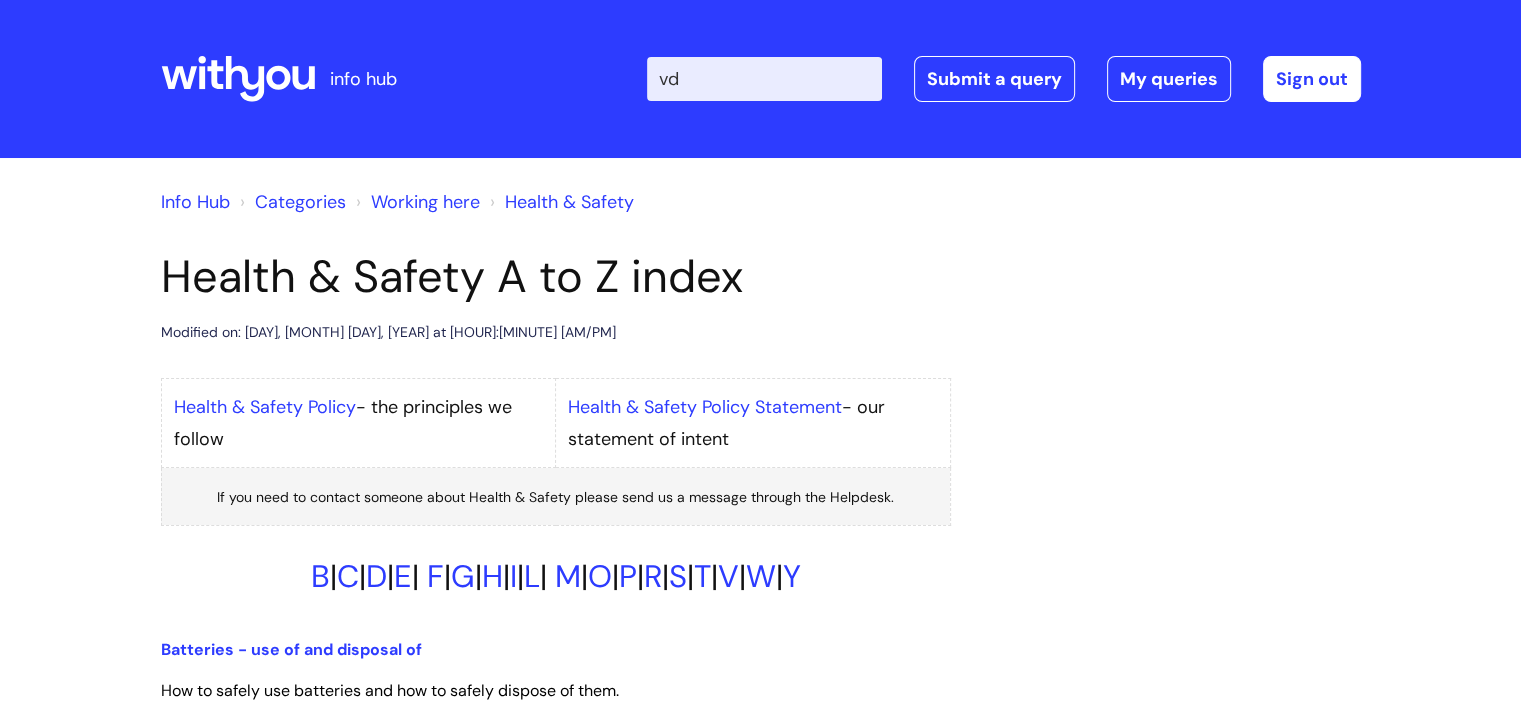 type on "vdu" 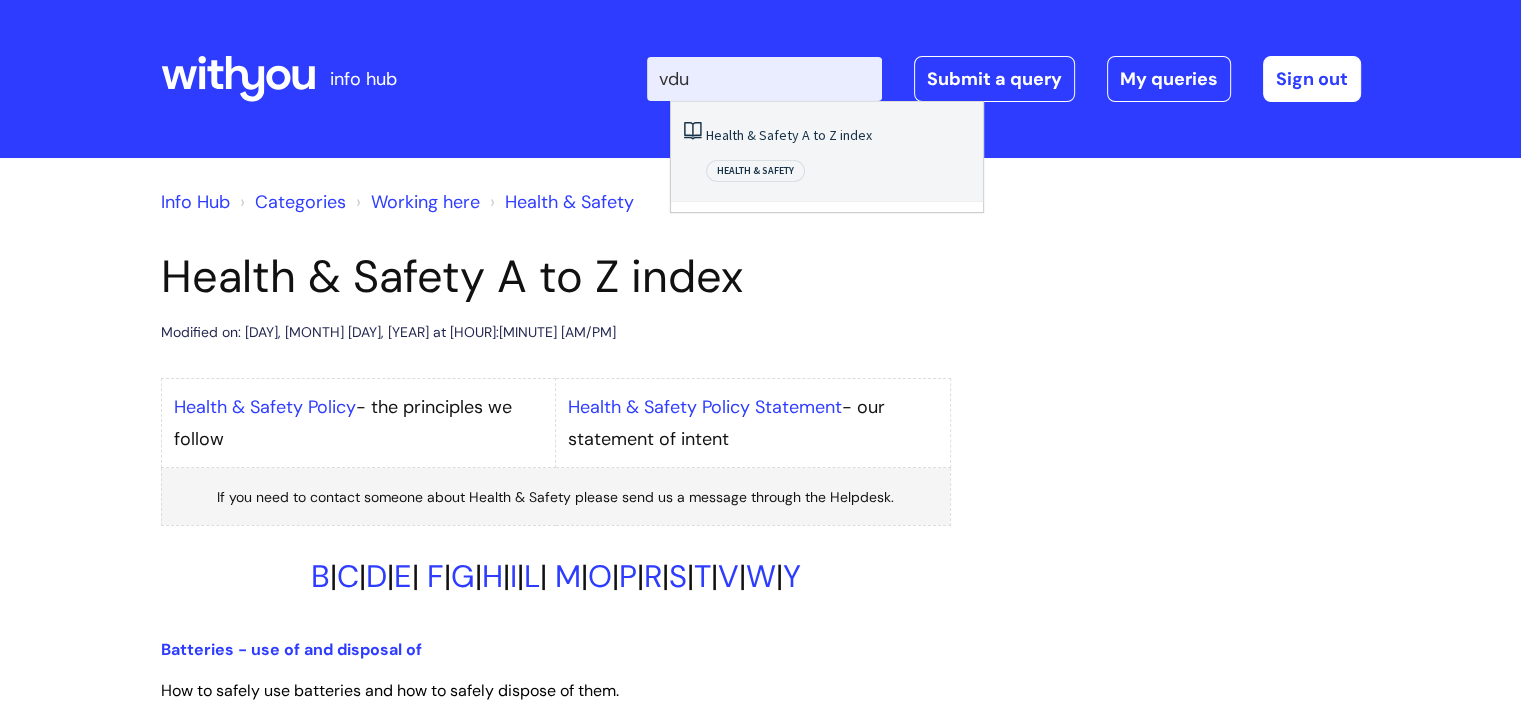 type 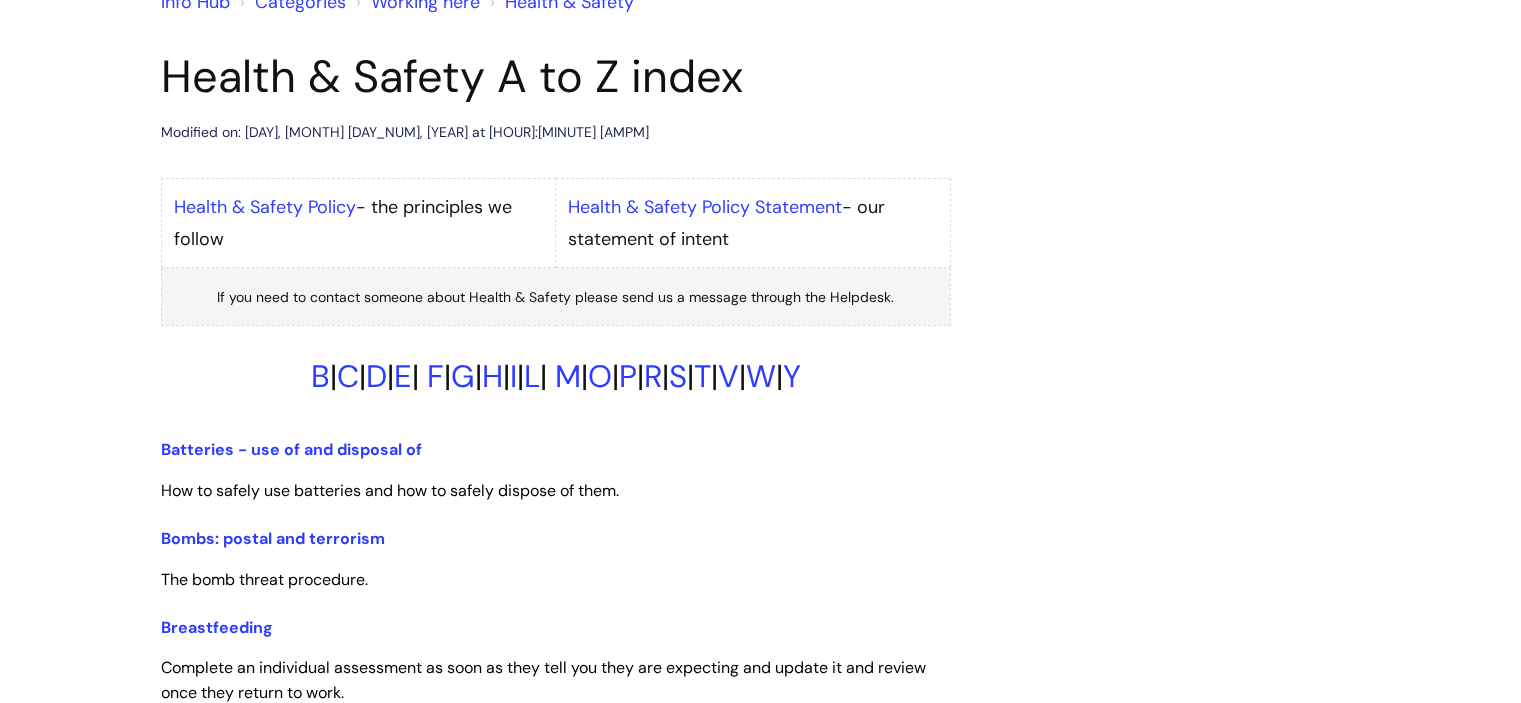 scroll, scrollTop: 0, scrollLeft: 0, axis: both 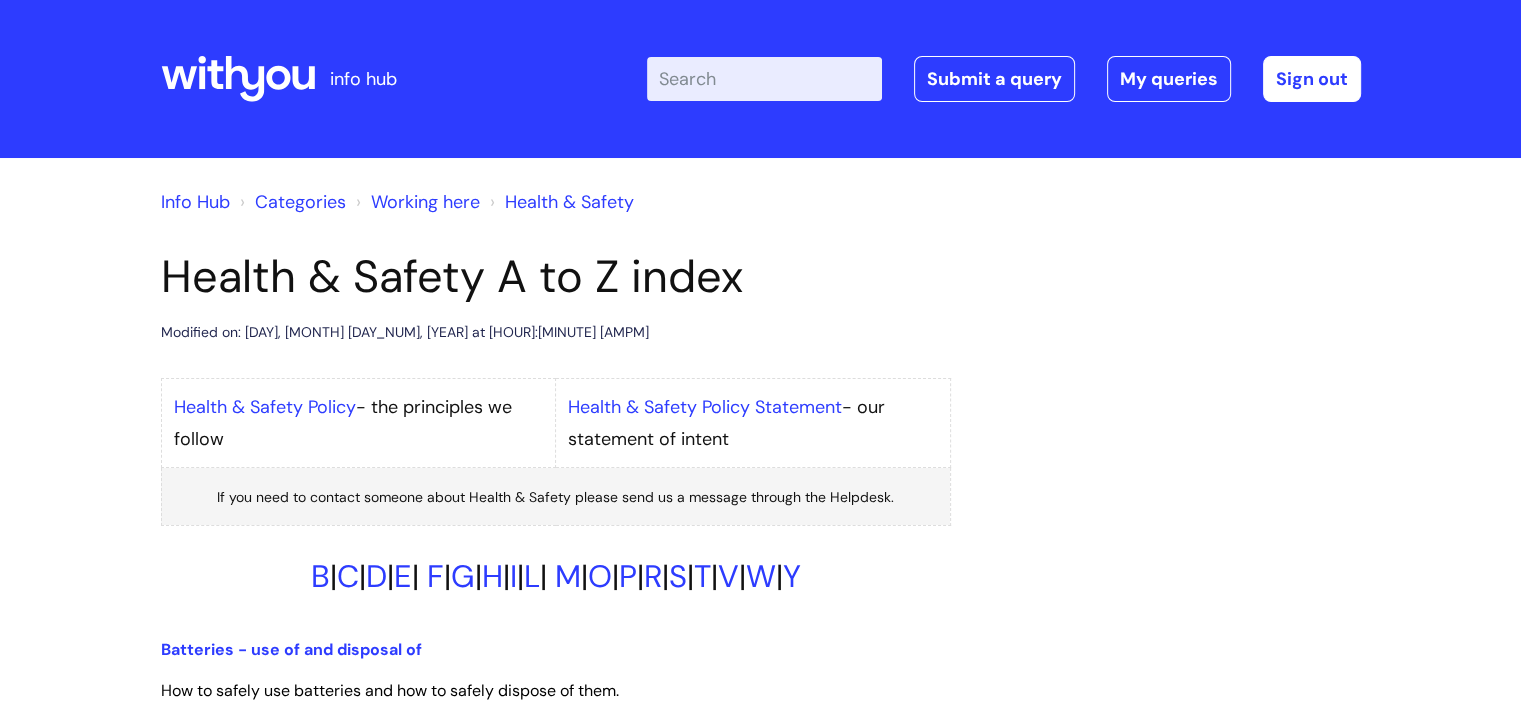 click on "Enter your search term here..." at bounding box center [764, 79] 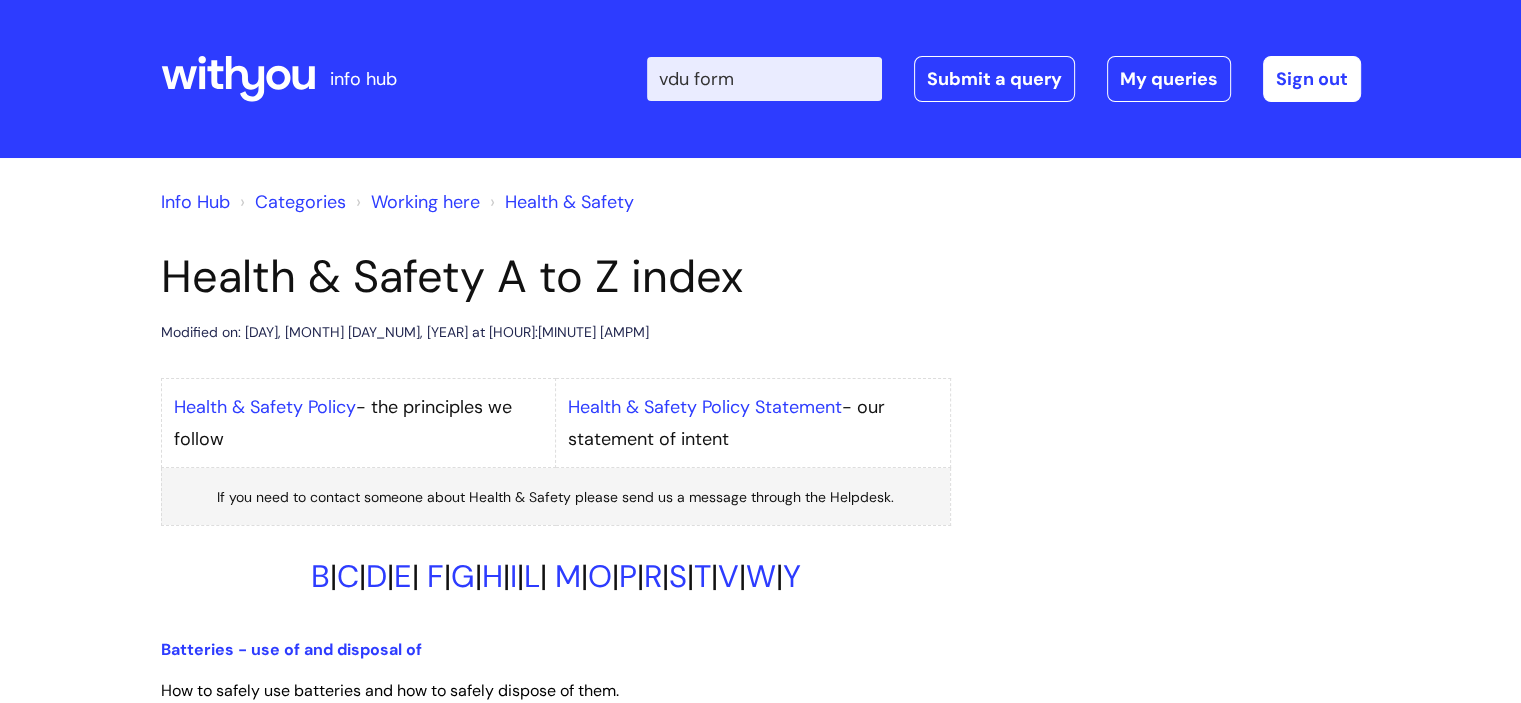 type on "vdu form" 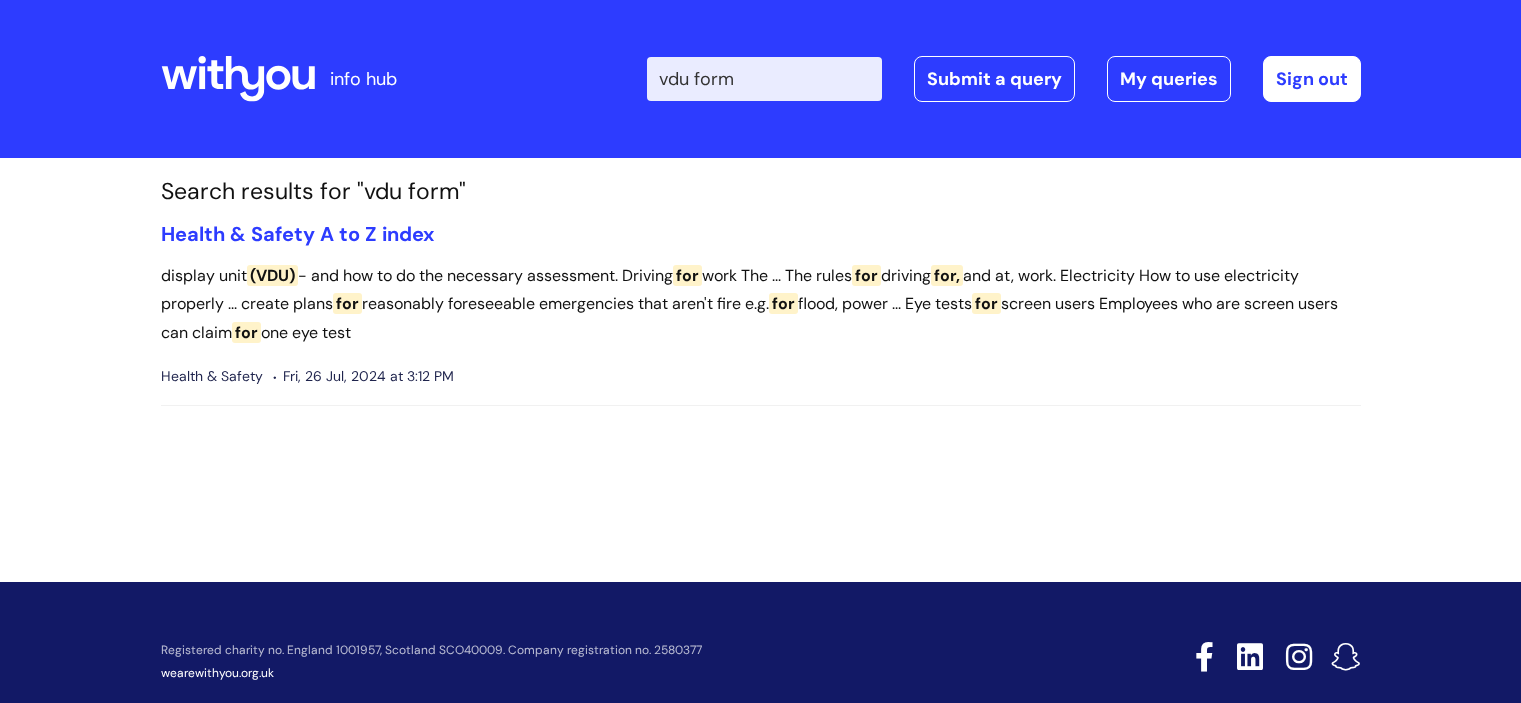 scroll, scrollTop: 0, scrollLeft: 0, axis: both 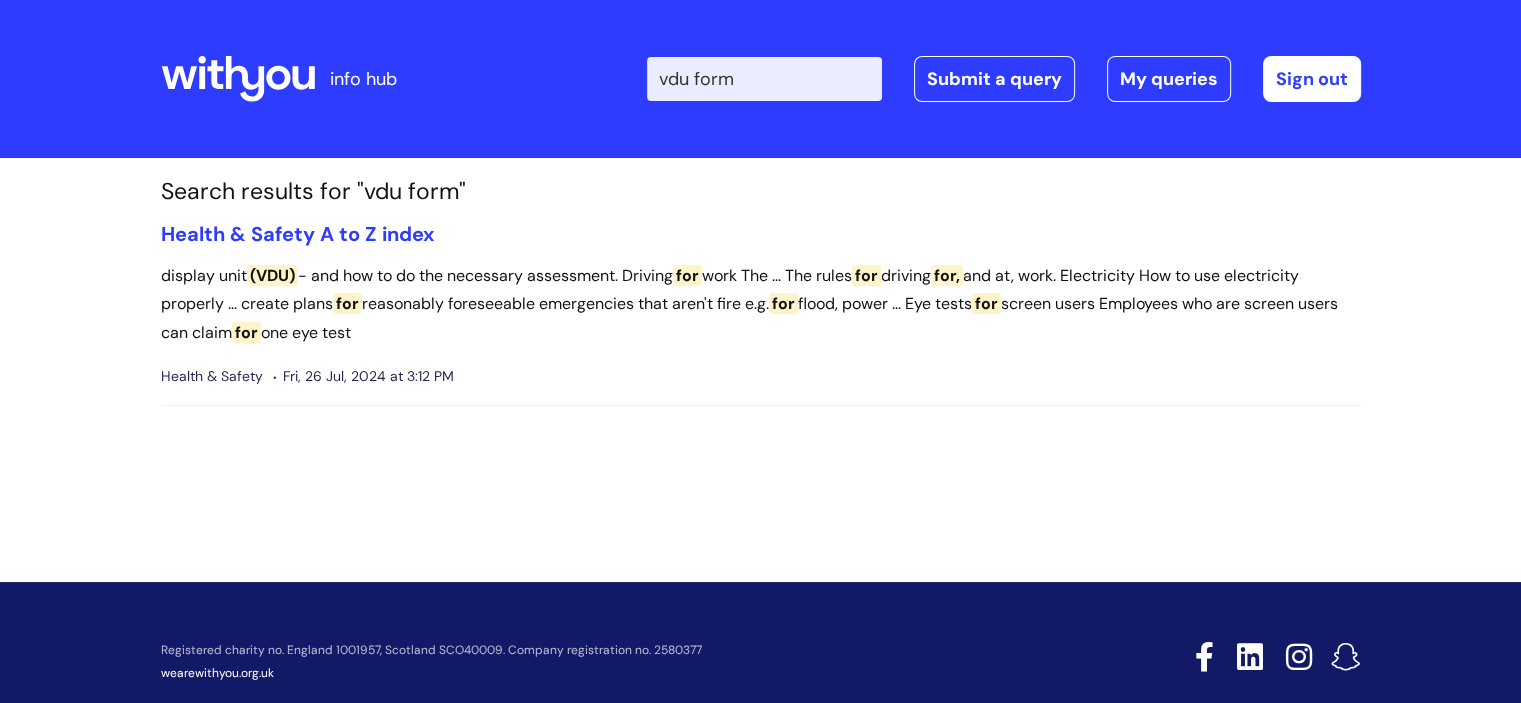 click on "display unit  (VDU)  - and how to do the necessary assessment.  Driving  for  work  The ... The rules  for  driving  for,  and at, work.  Electricity  How to use electricity properly ... create plans  for  reasonably foreseeable emergencies that aren't fire e.g.  for  flood, power ... Eye tests  for  screen users  Employees who are screen users can claim  for  one eye test" at bounding box center (761, 305) 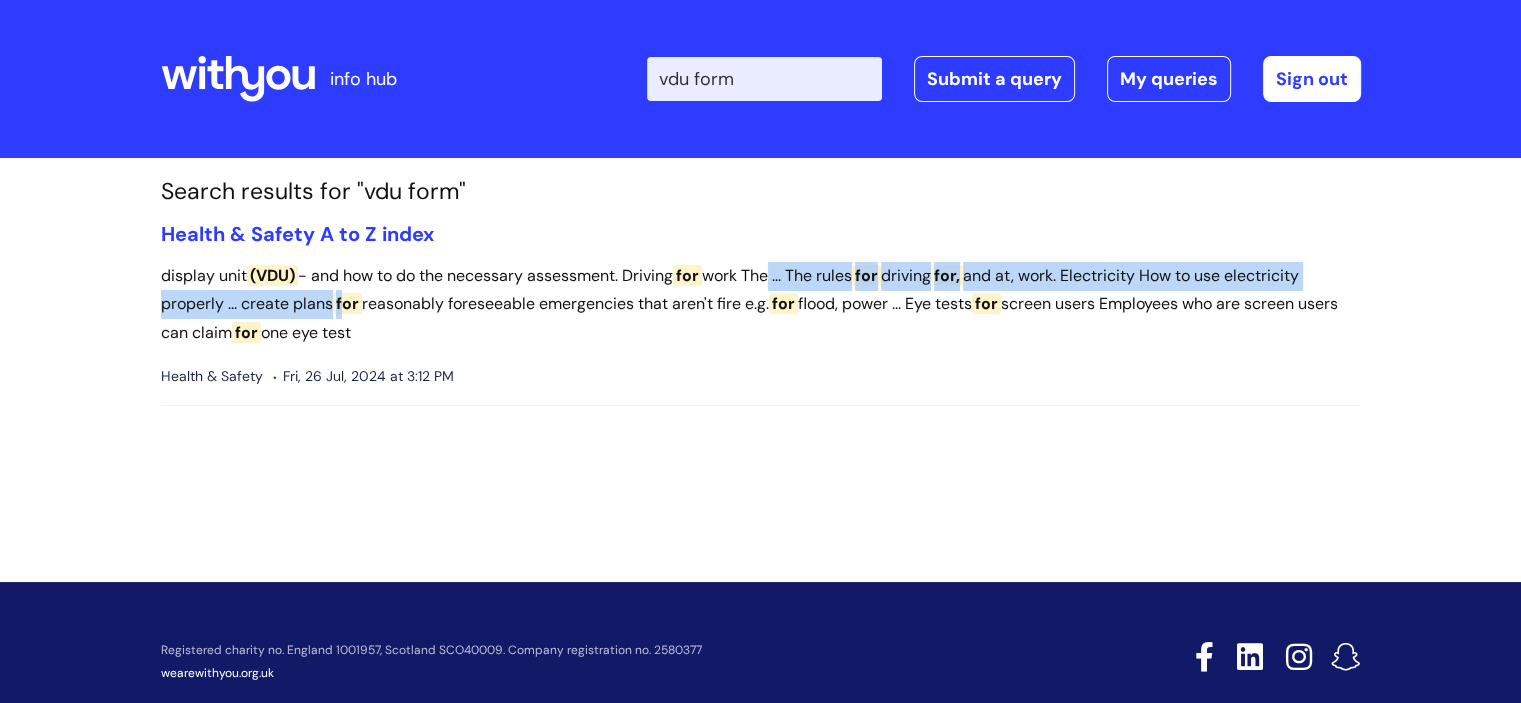 drag, startPoint x: 644, startPoint y: 295, endPoint x: 347, endPoint y: 302, distance: 297.0825 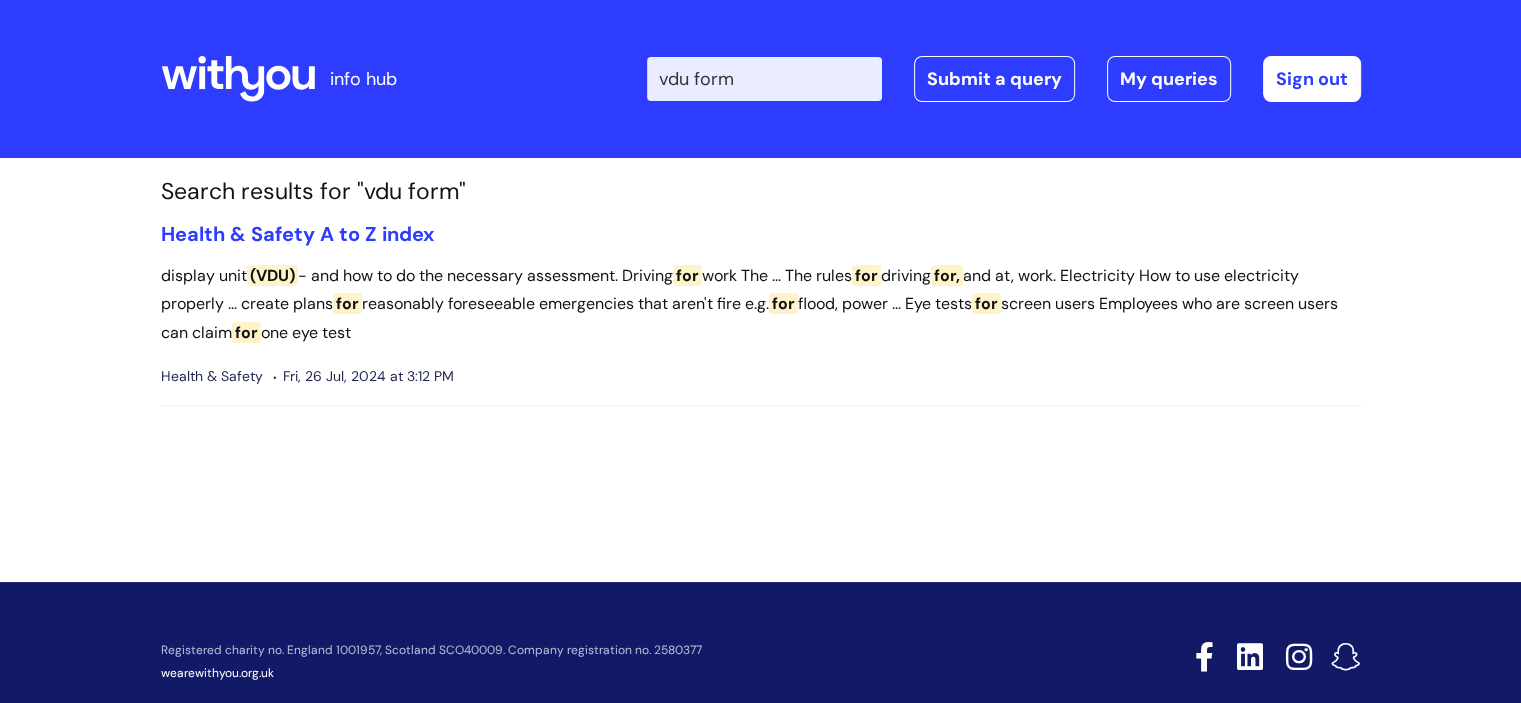 click on "(VDU)" at bounding box center [272, 275] 